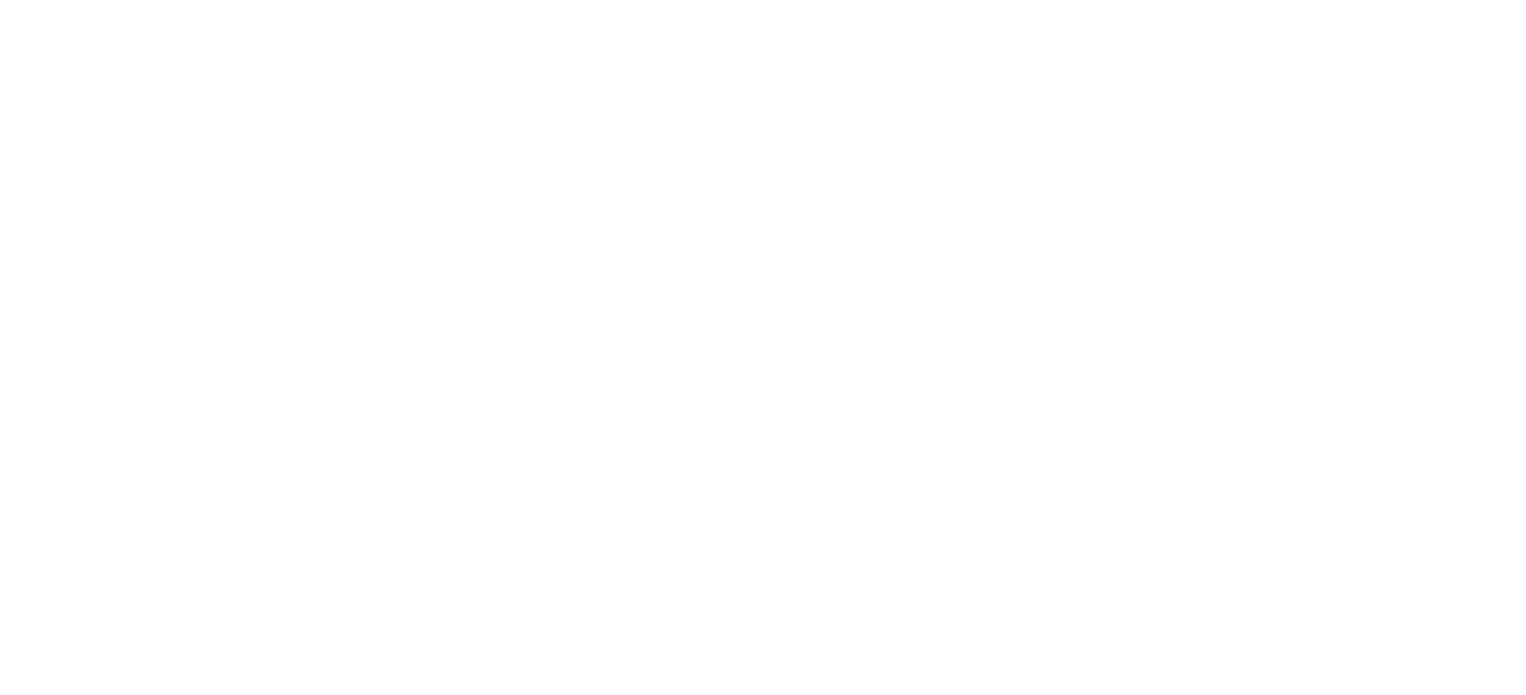 scroll, scrollTop: 0, scrollLeft: 0, axis: both 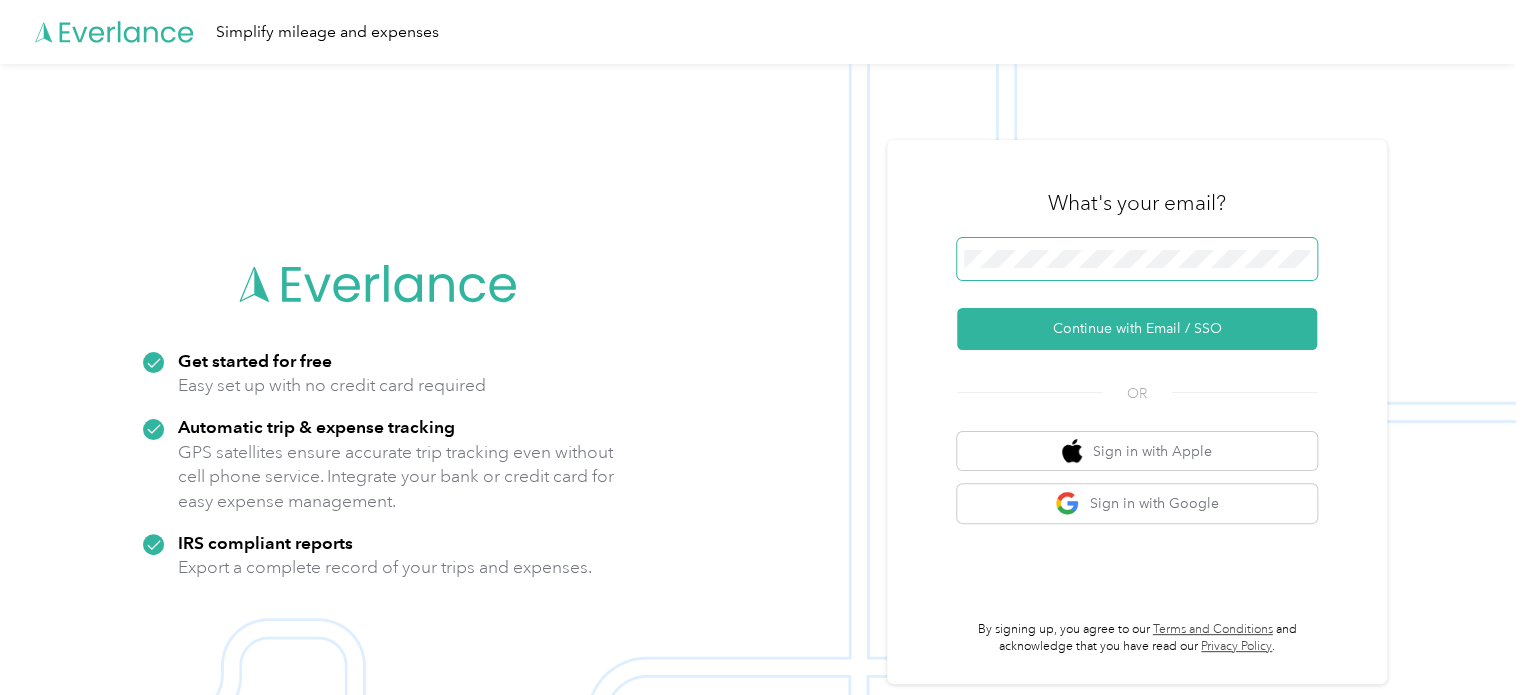 click at bounding box center (1137, 259) 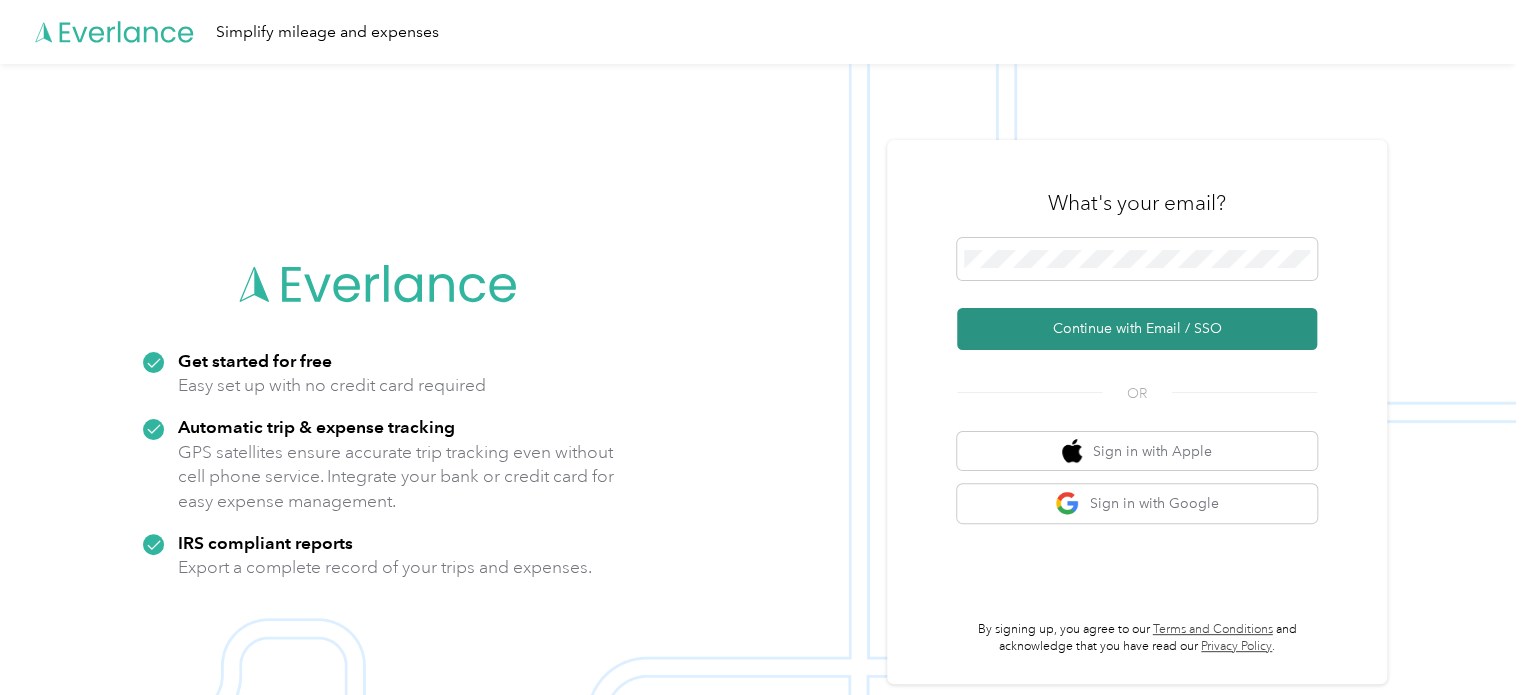 click on "Continue with Email / SSO" at bounding box center (1137, 329) 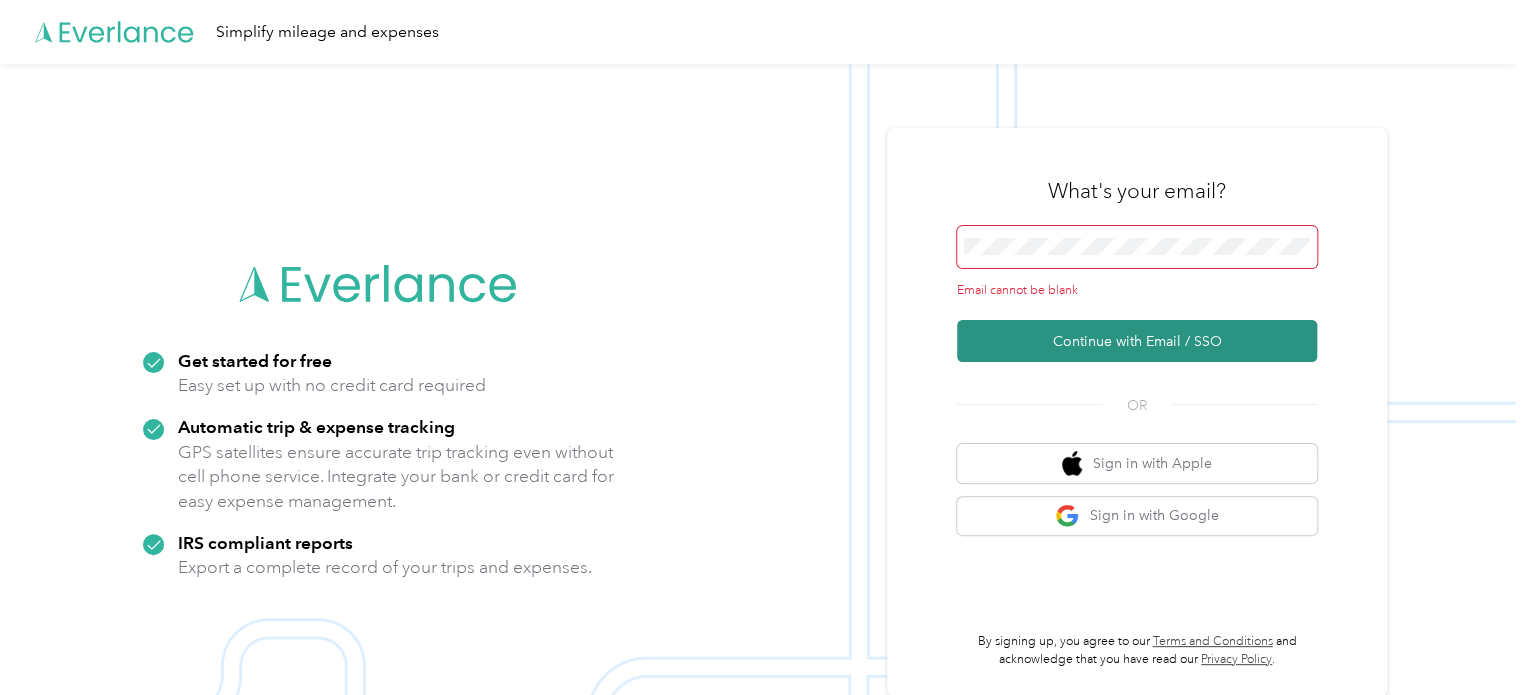 click on "Continue with Email / SSO" at bounding box center (1137, 341) 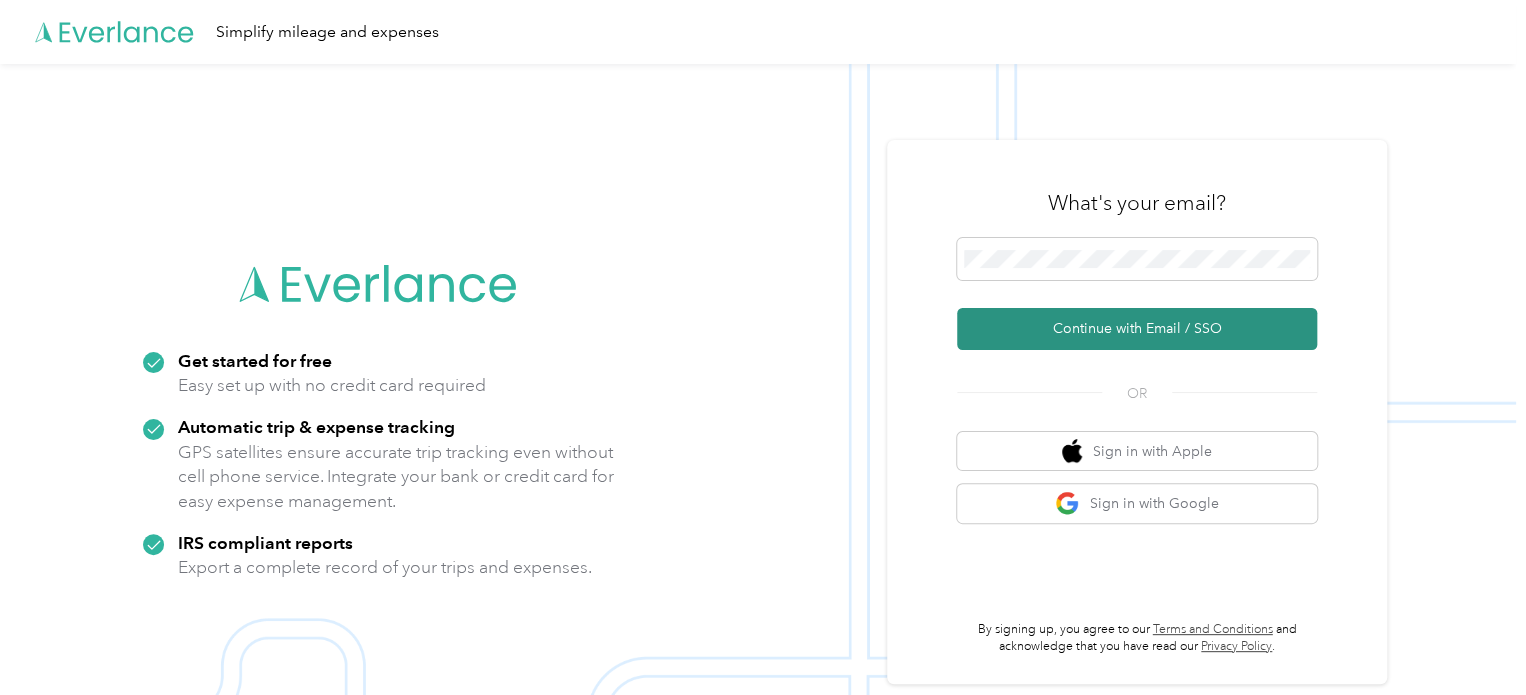click on "Continue with Email / SSO" at bounding box center [1137, 329] 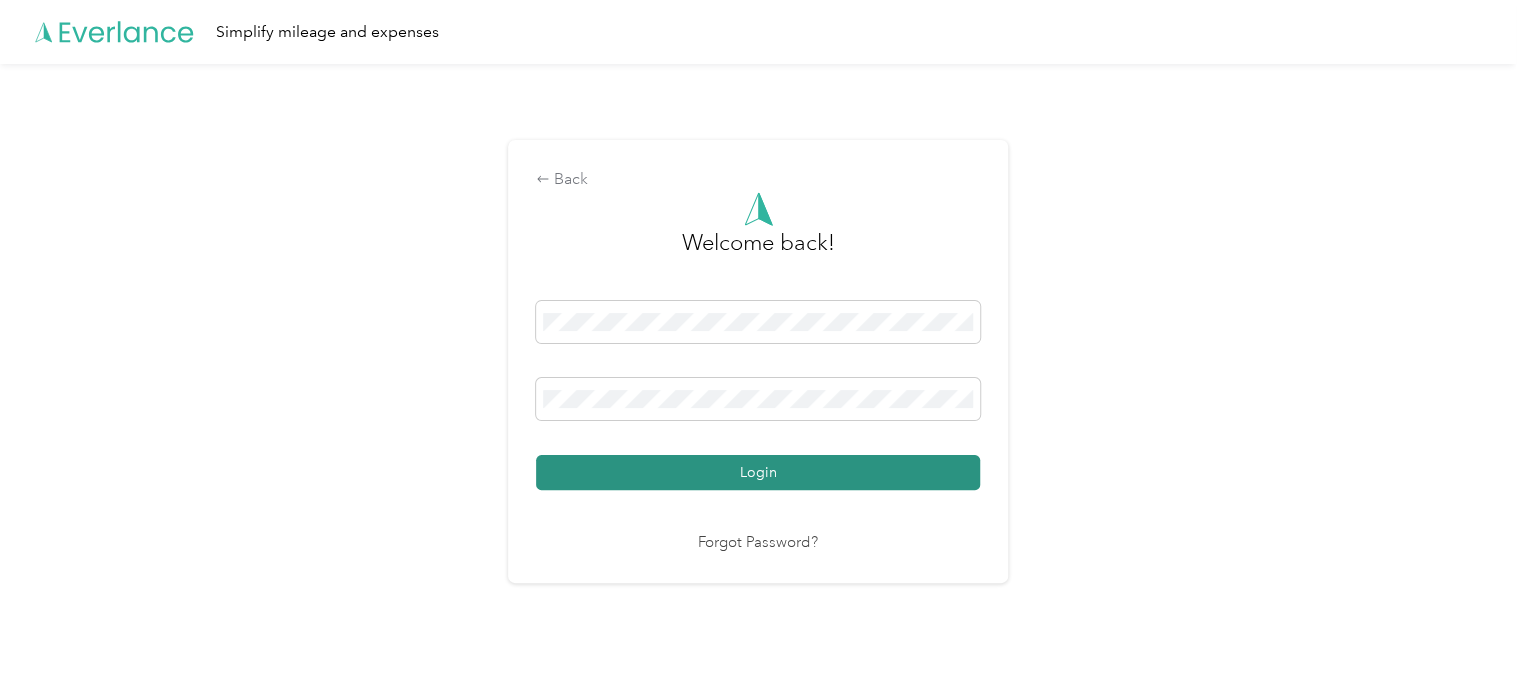 click on "Login" at bounding box center [758, 472] 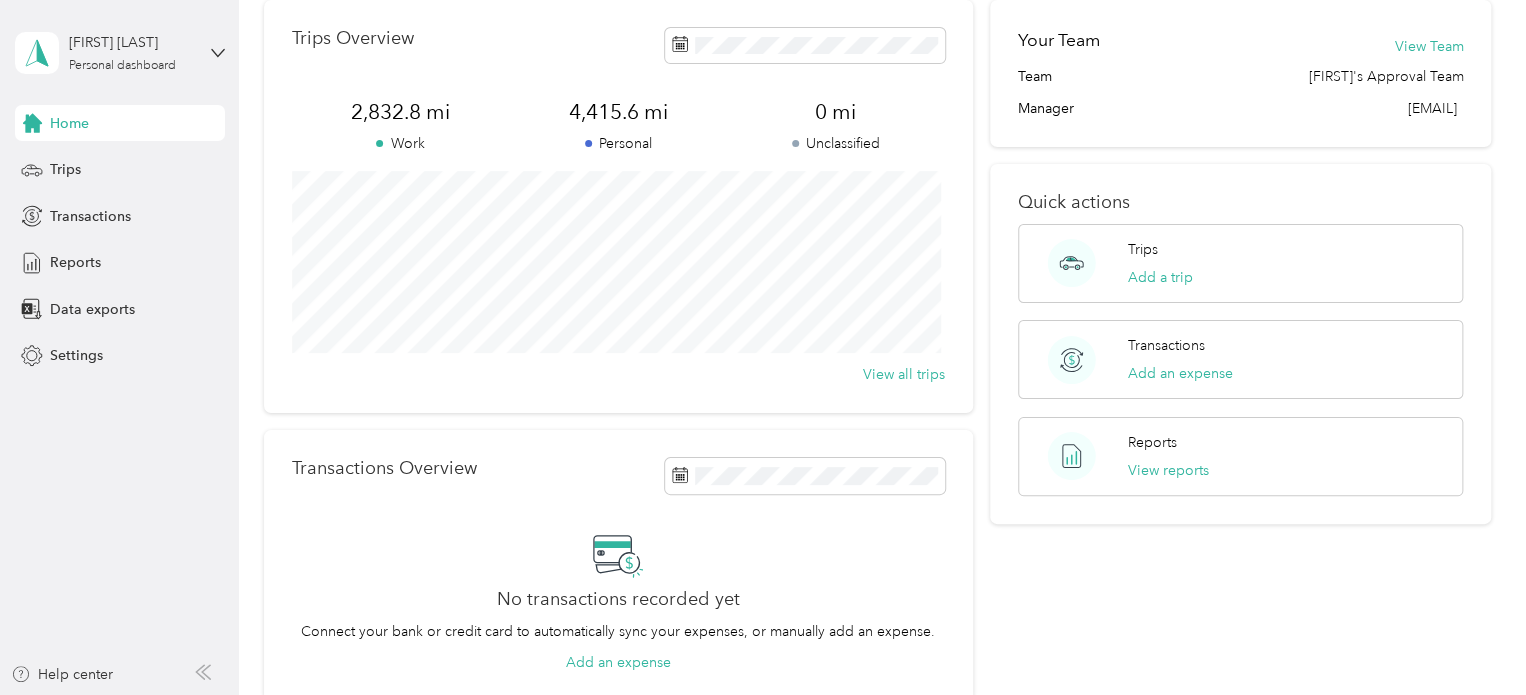 scroll, scrollTop: 0, scrollLeft: 0, axis: both 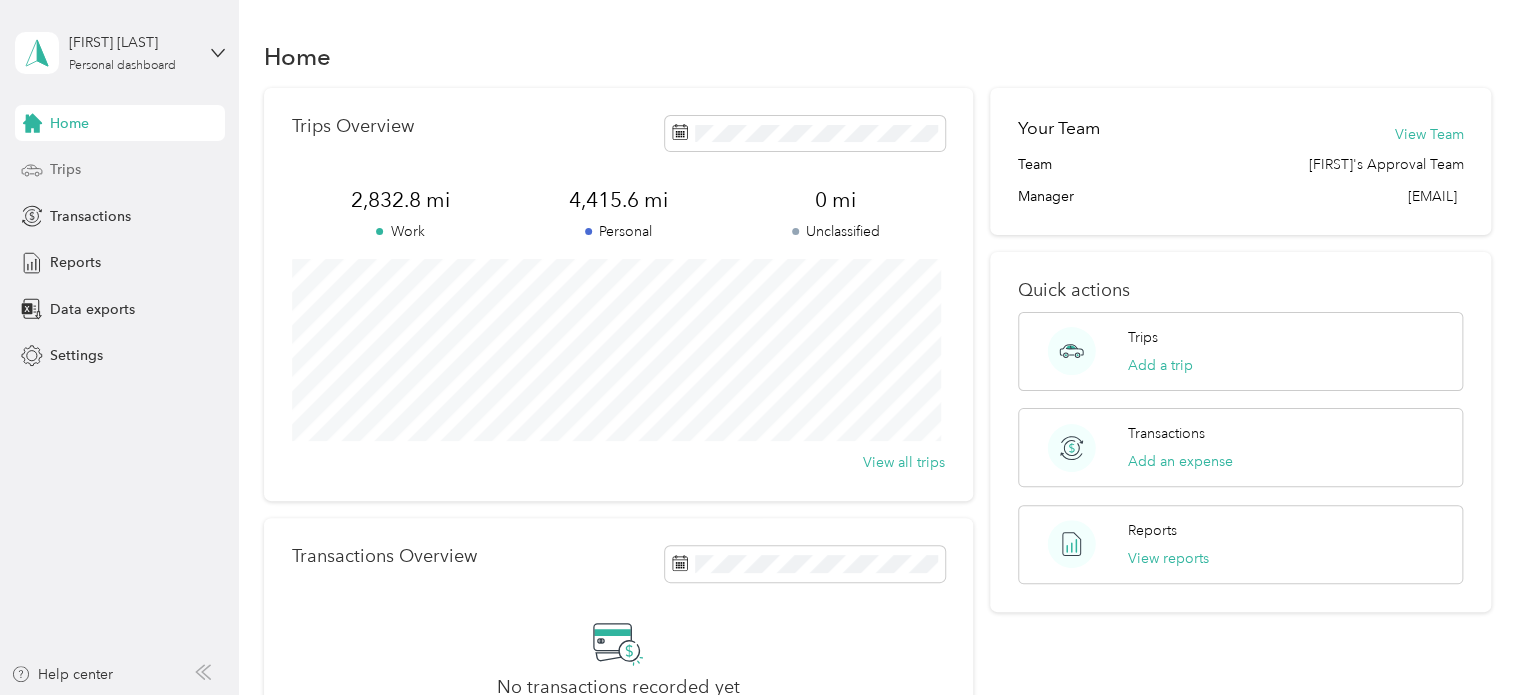 click on "Trips" at bounding box center (65, 169) 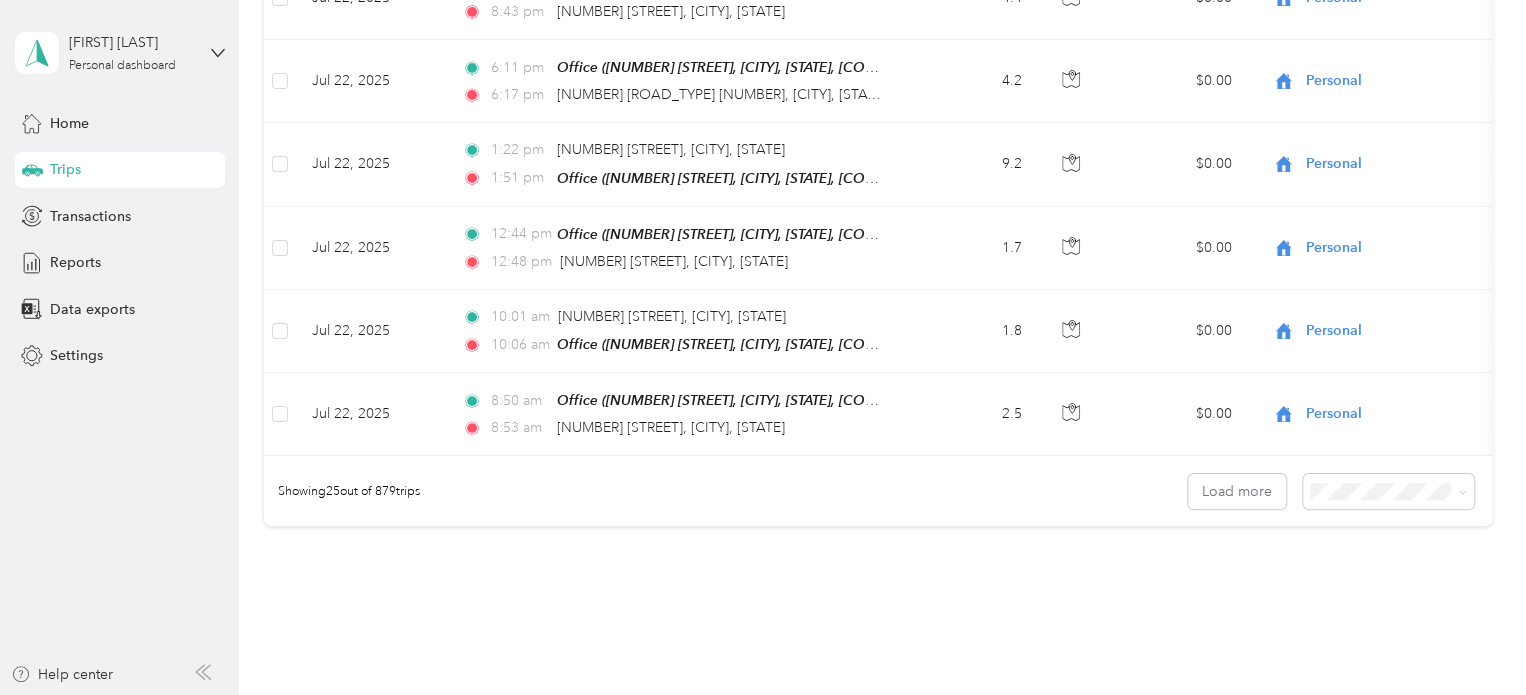 scroll, scrollTop: 2000, scrollLeft: 0, axis: vertical 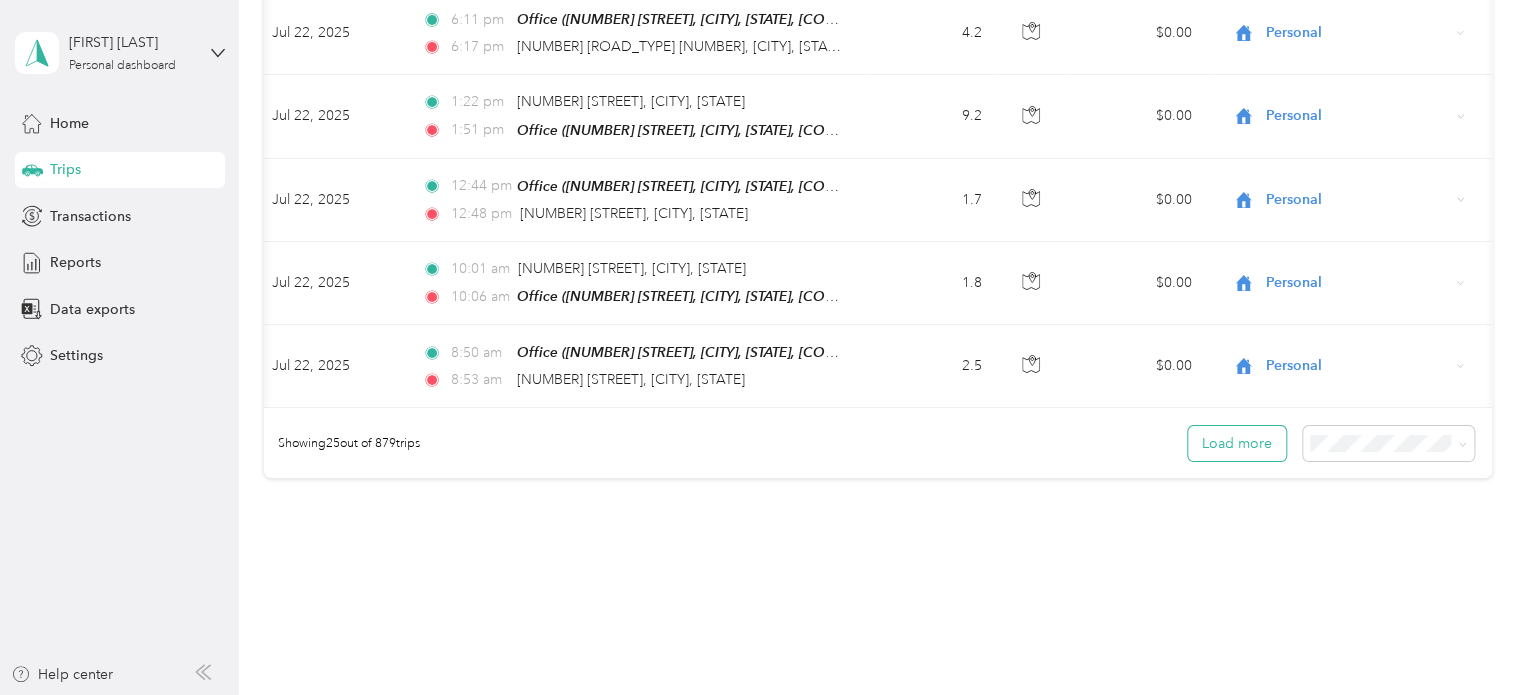 click on "Load more" at bounding box center (1237, 443) 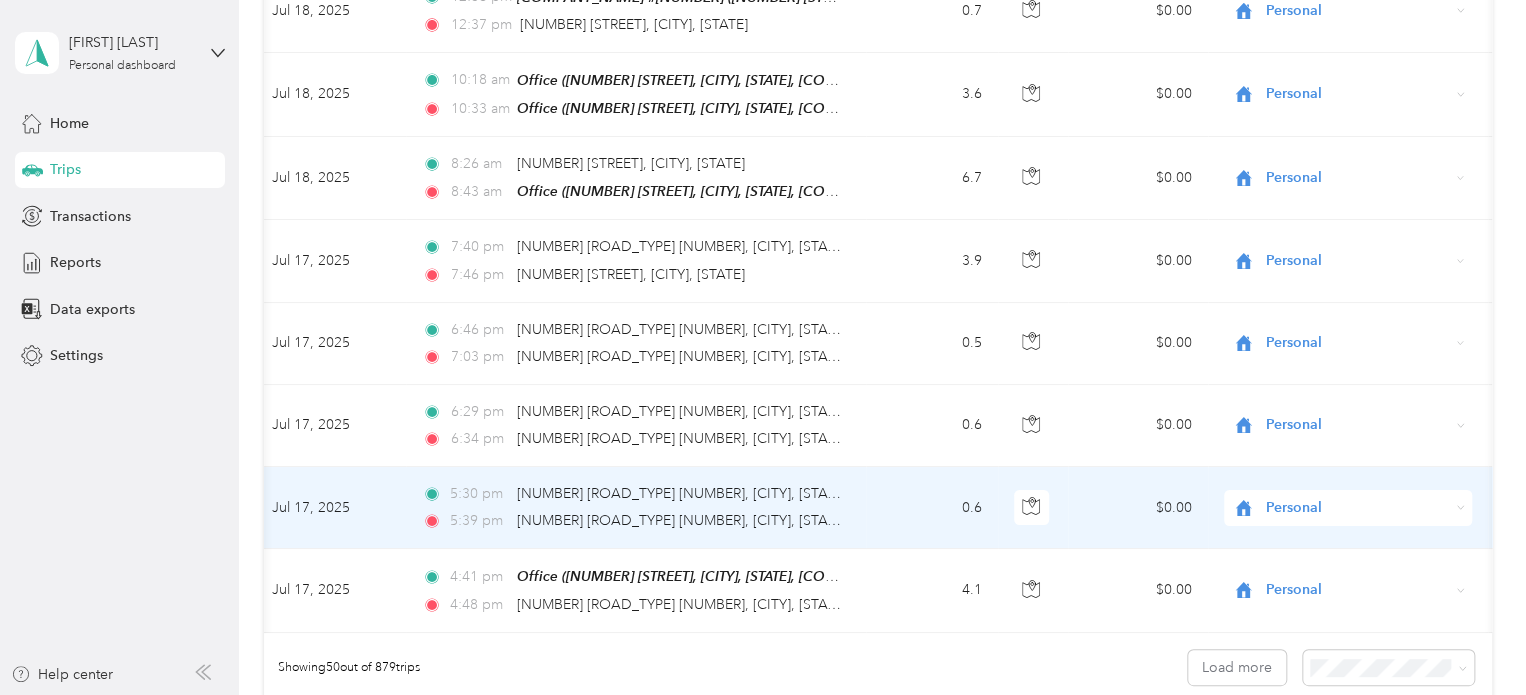 scroll, scrollTop: 3900, scrollLeft: 0, axis: vertical 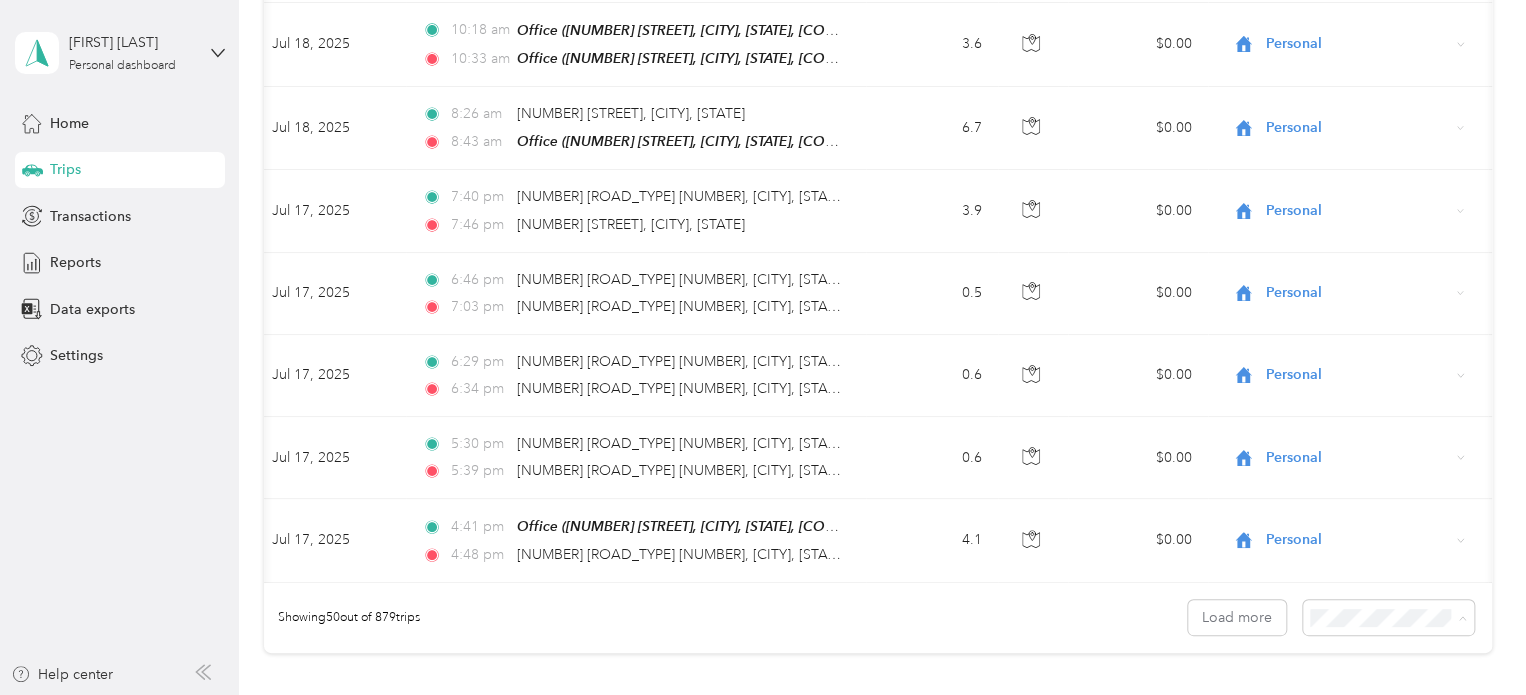 click on "50 per load" at bounding box center [1349, 517] 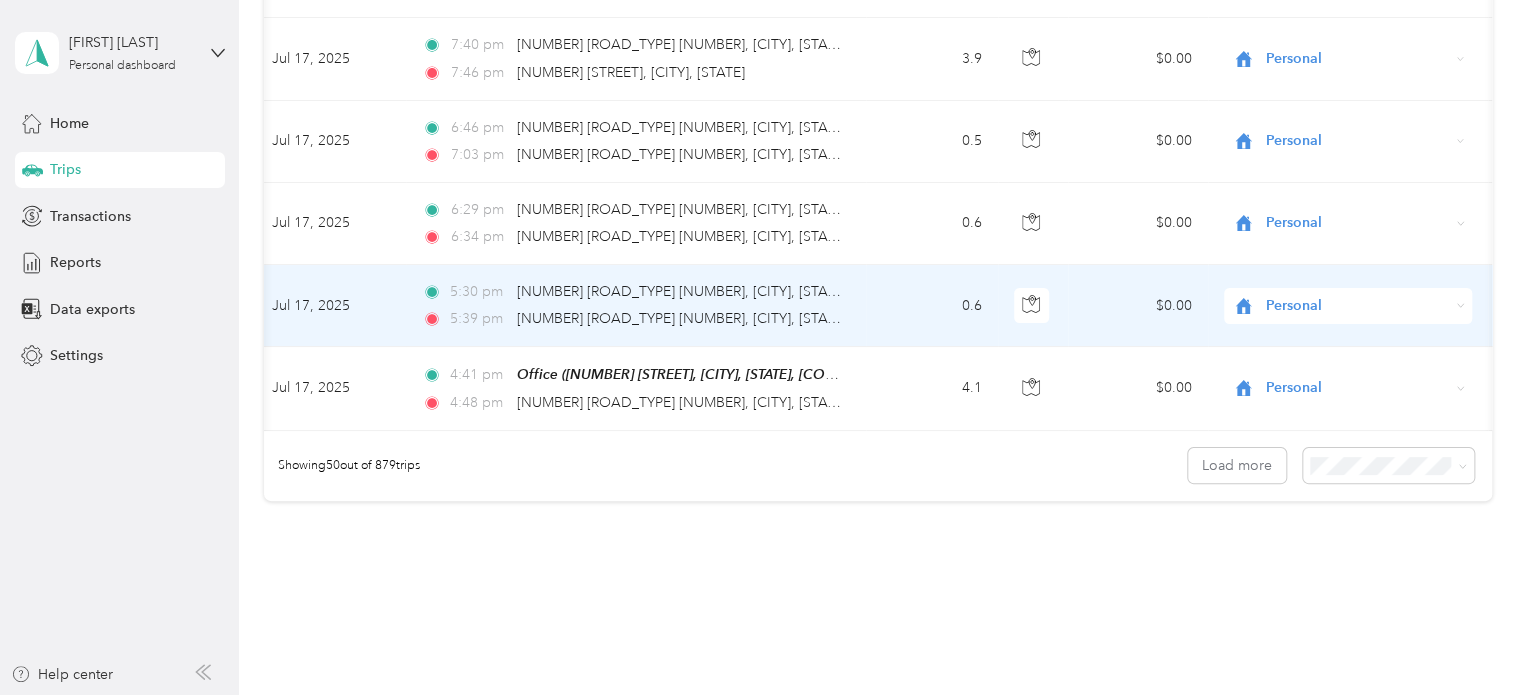 scroll, scrollTop: 4100, scrollLeft: 0, axis: vertical 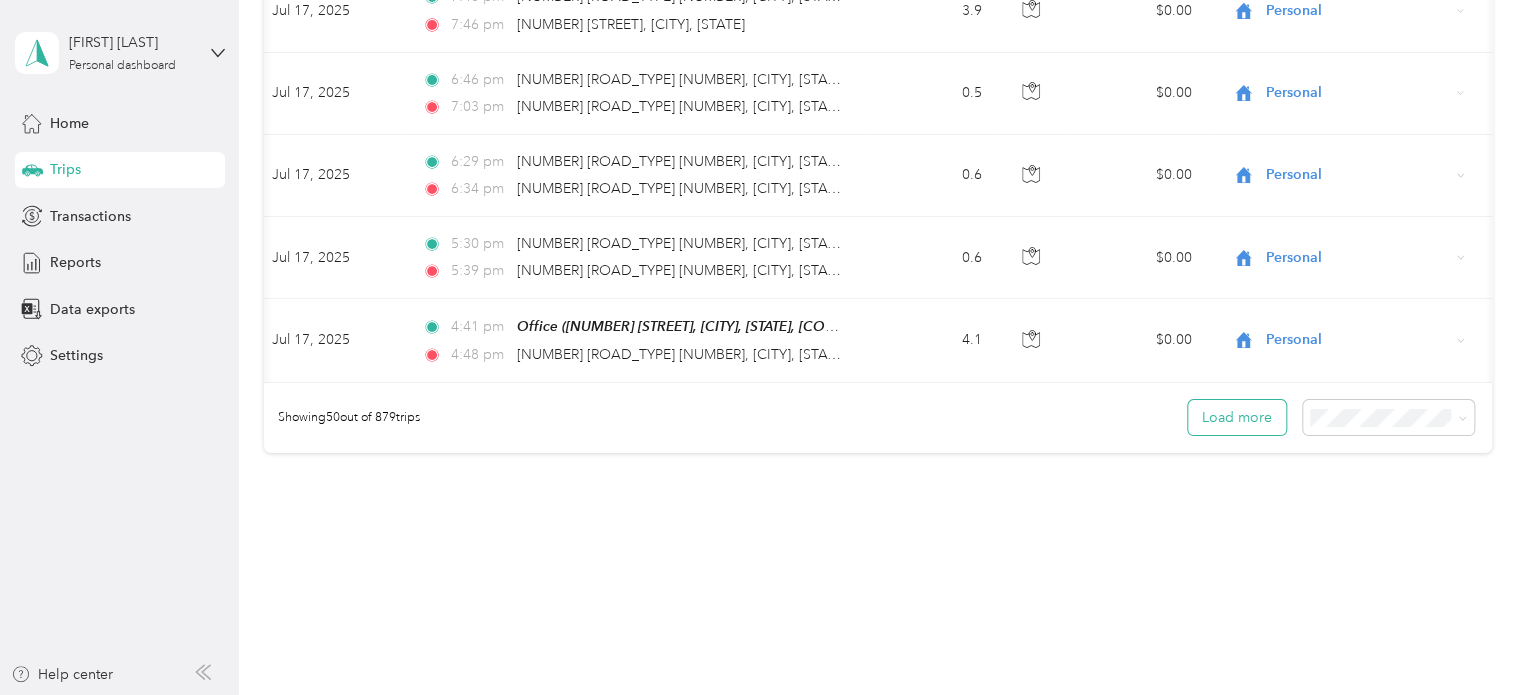 click on "Load more" at bounding box center (1237, 417) 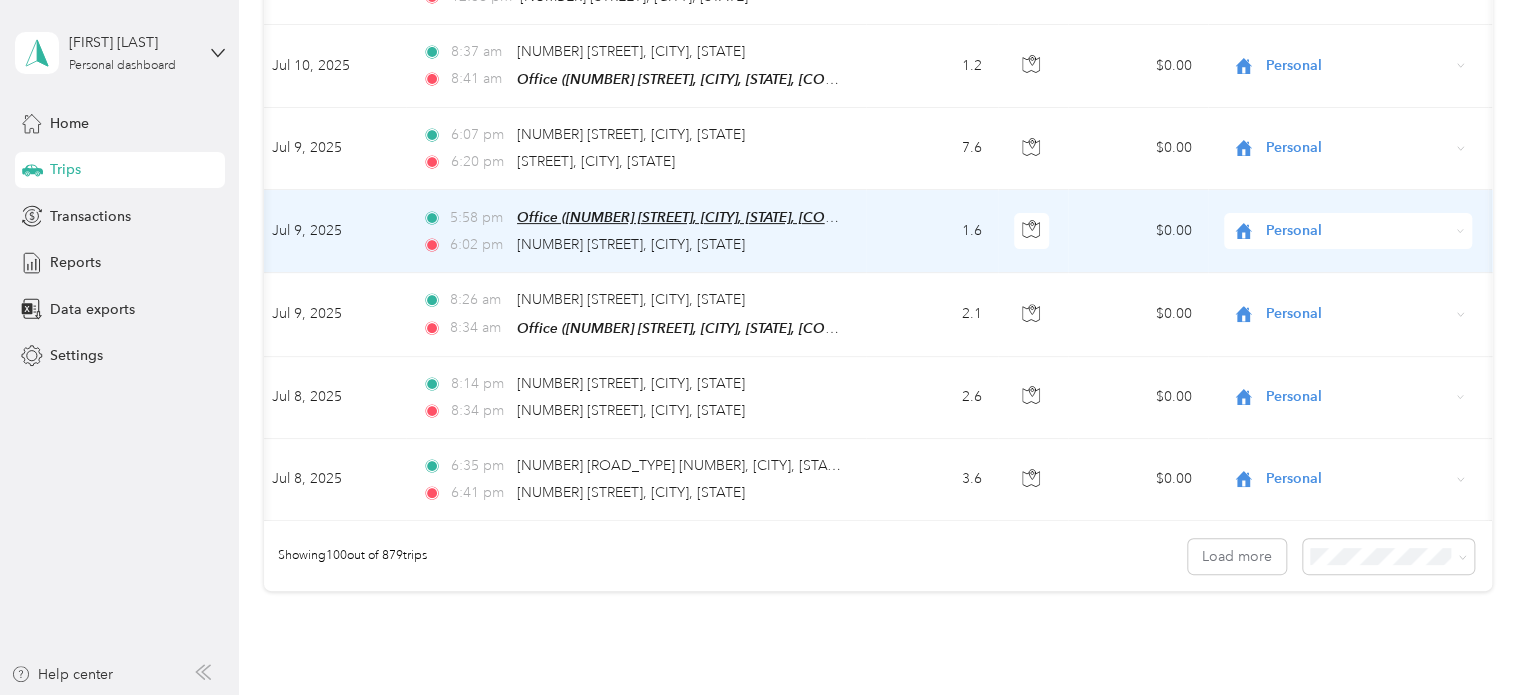 scroll, scrollTop: 8100, scrollLeft: 0, axis: vertical 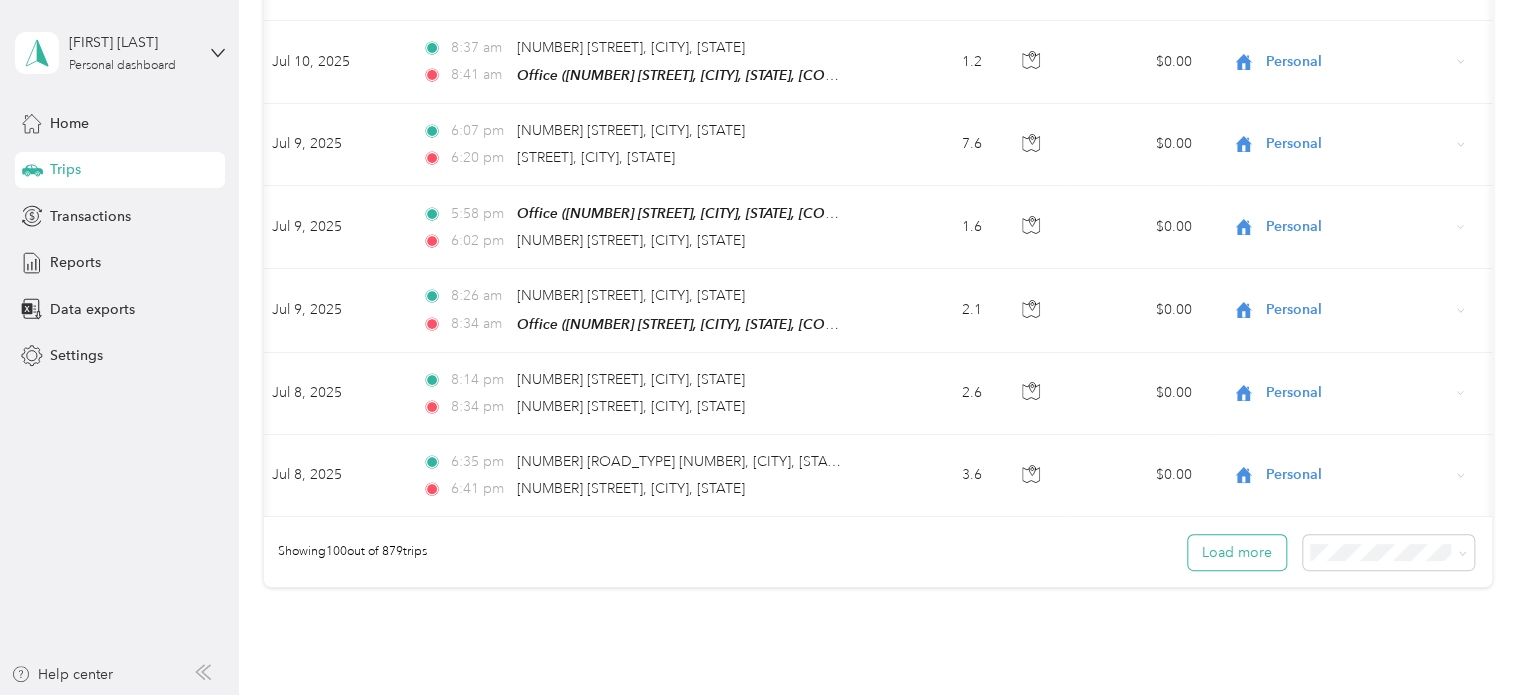 click on "Load more" at bounding box center [1237, 552] 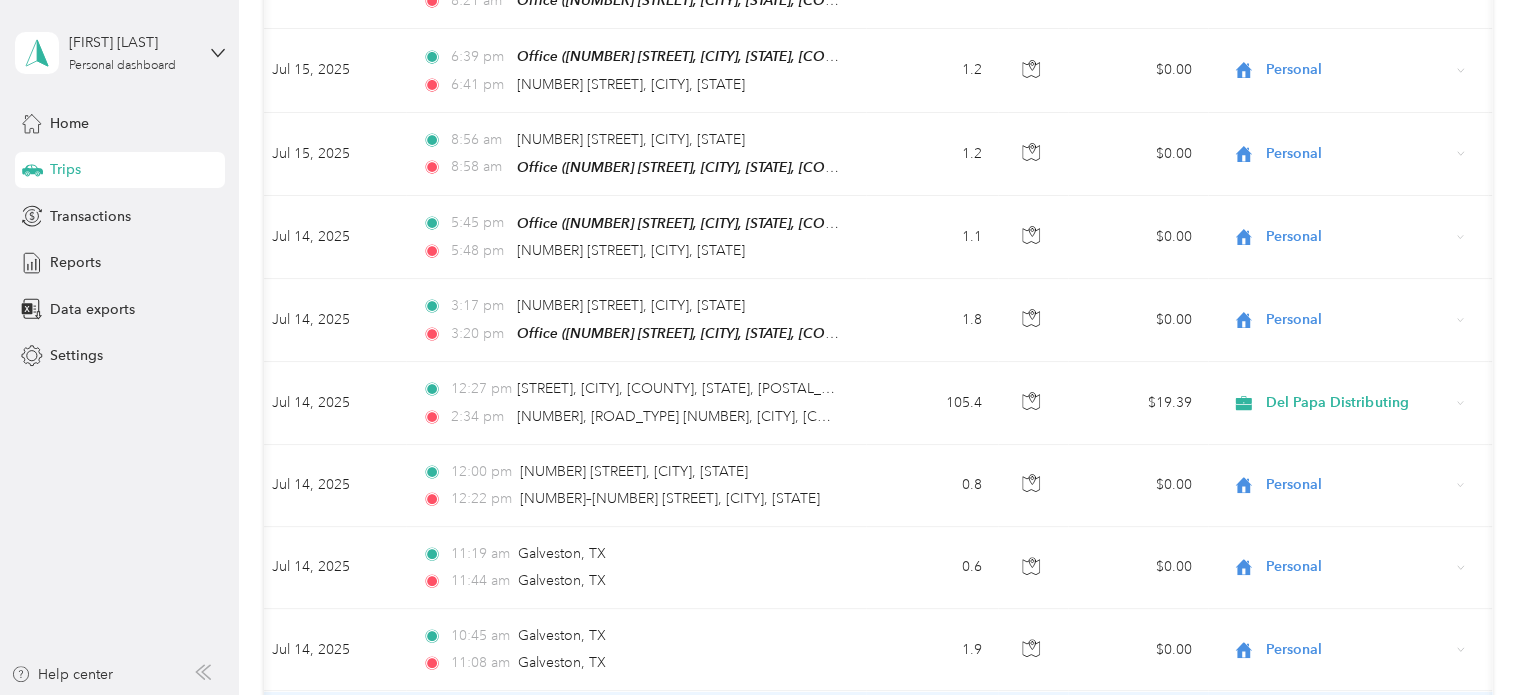 scroll, scrollTop: 4800, scrollLeft: 0, axis: vertical 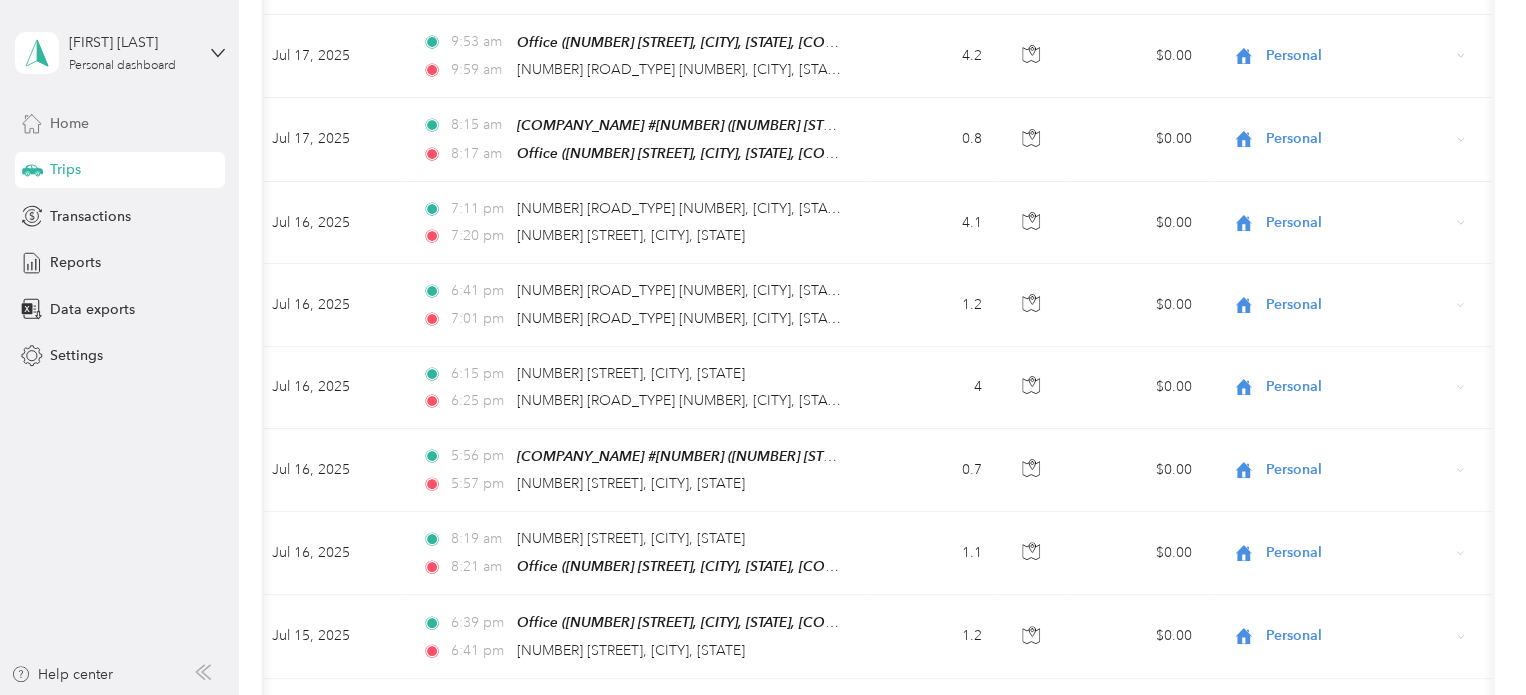 click on "Home" at bounding box center [69, 123] 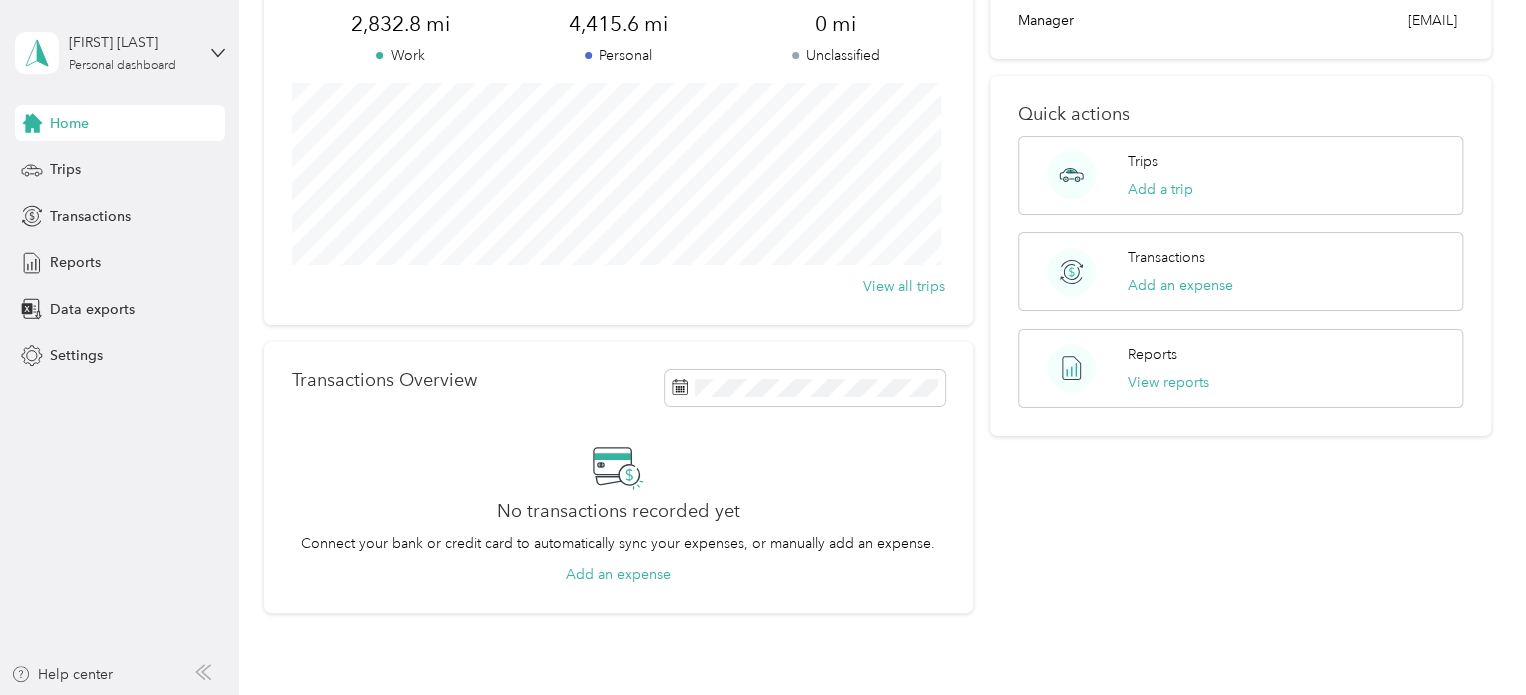 scroll, scrollTop: 0, scrollLeft: 0, axis: both 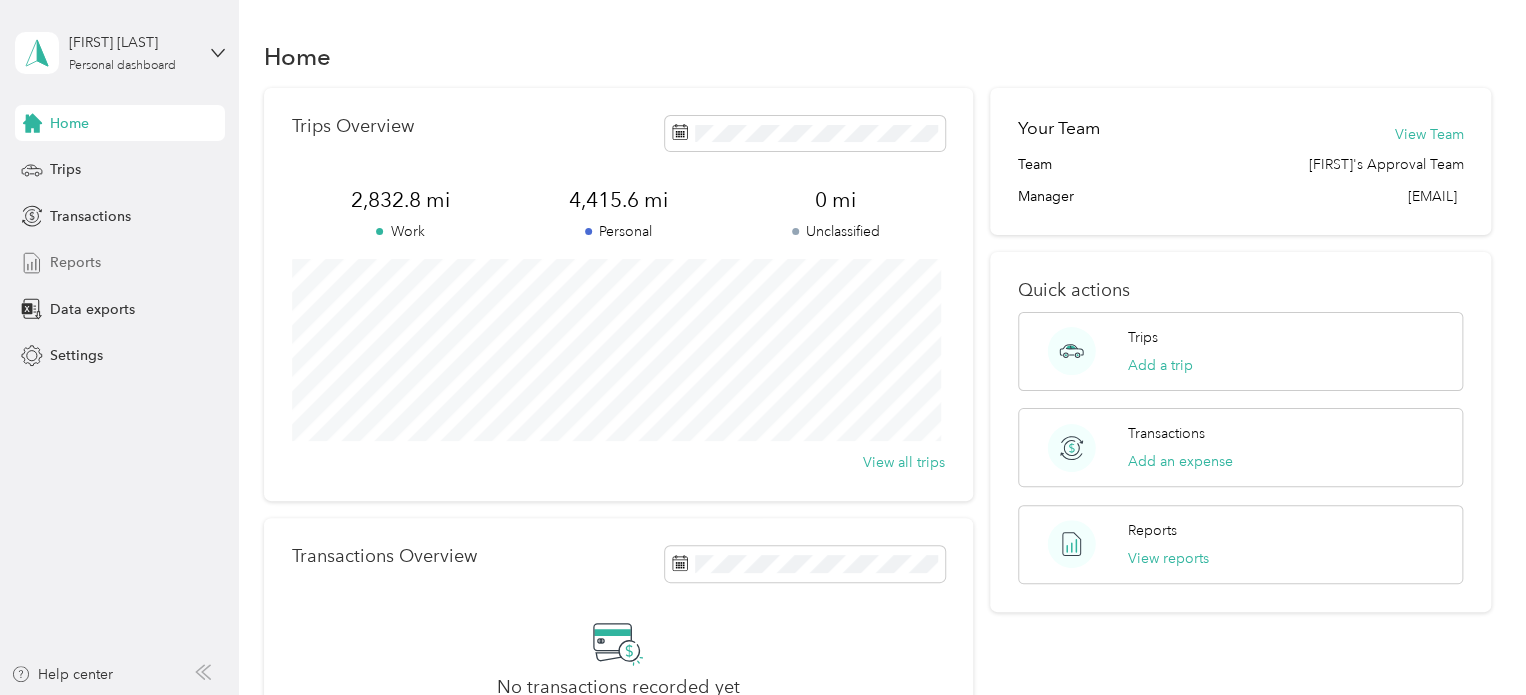 click on "Reports" at bounding box center (75, 262) 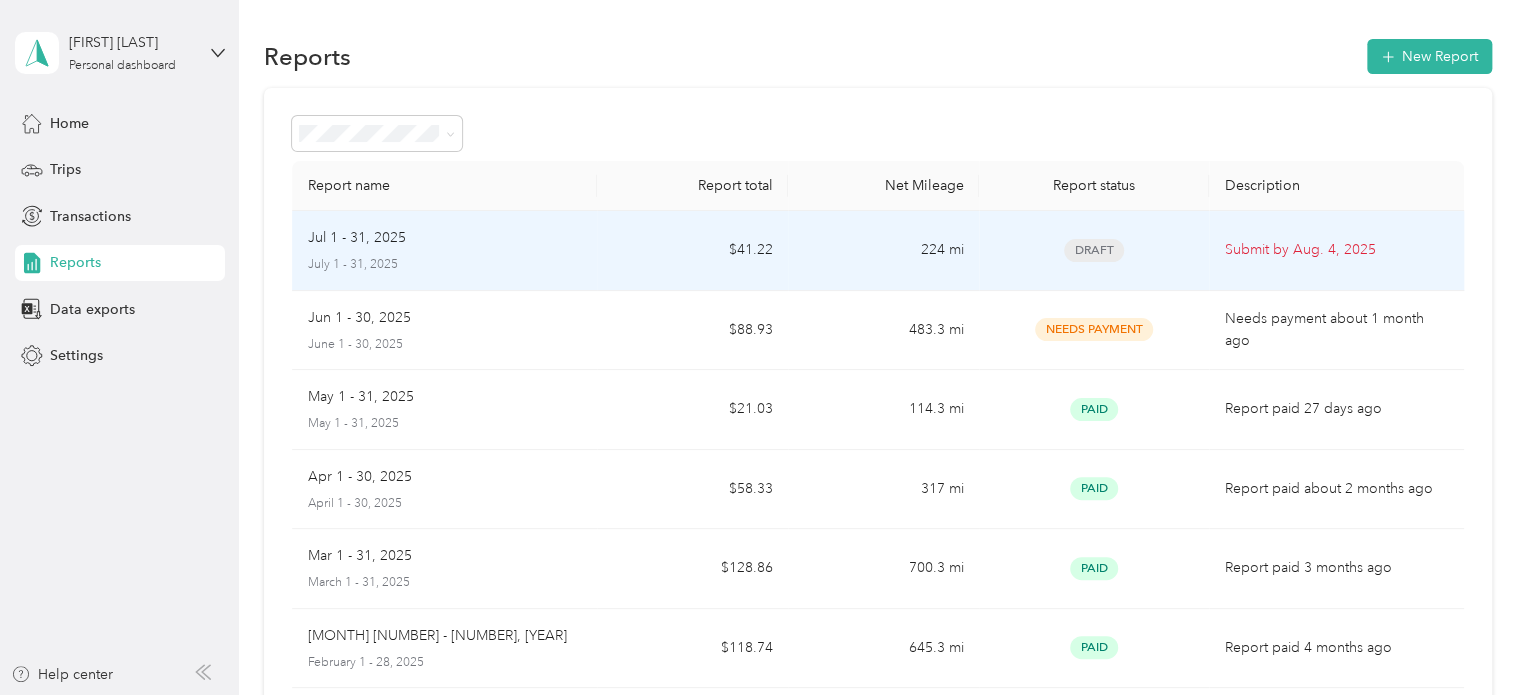 click on "Submit  by   Aug. 4, 2025" at bounding box center [1336, 250] 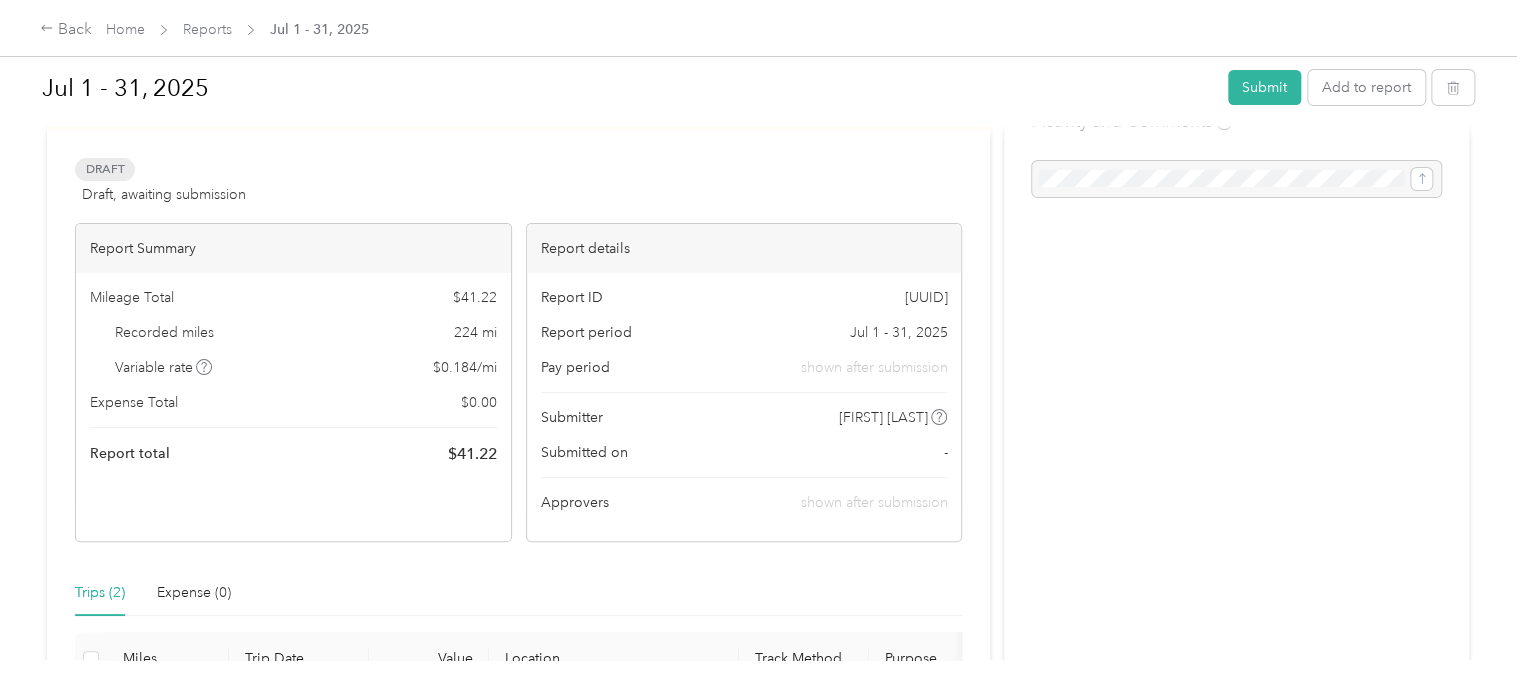 scroll, scrollTop: 0, scrollLeft: 0, axis: both 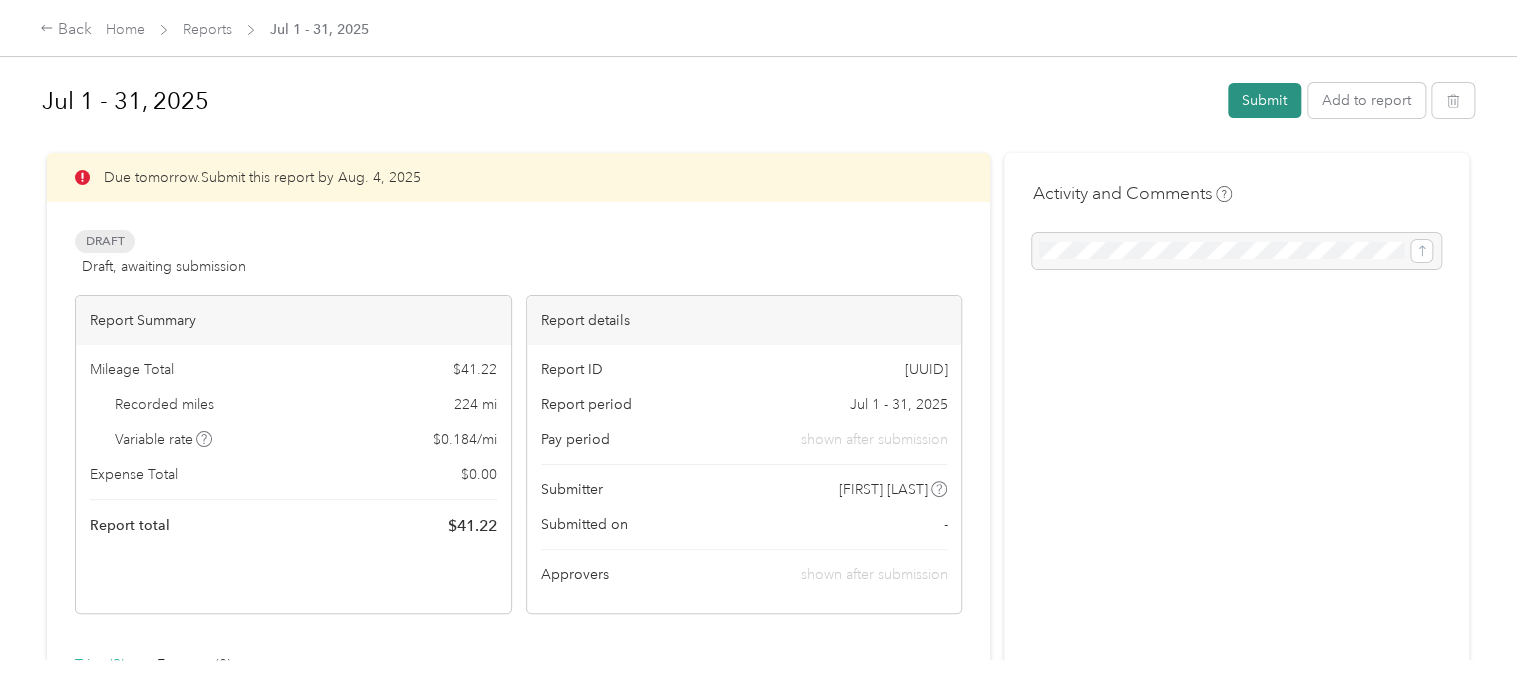 click on "Submit" at bounding box center (1264, 100) 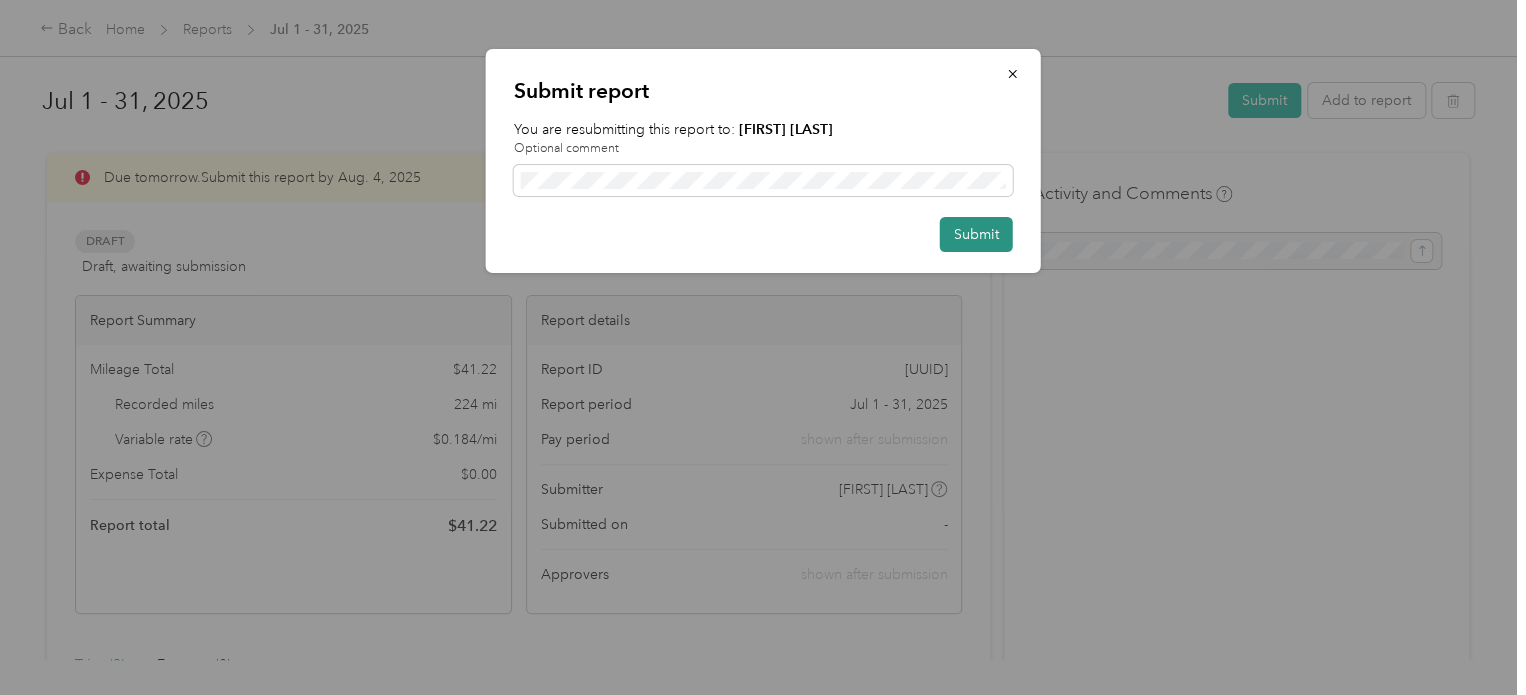click on "Submit" at bounding box center [976, 234] 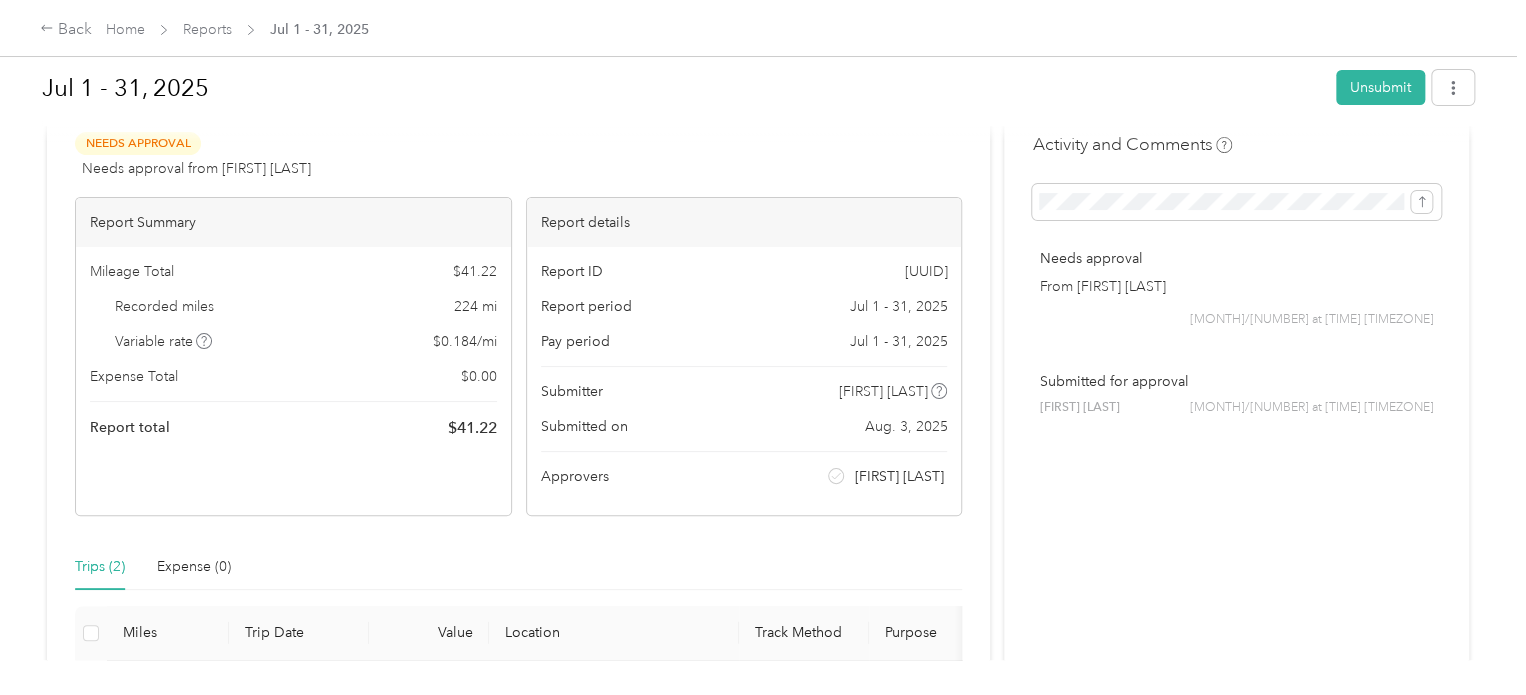 scroll, scrollTop: 0, scrollLeft: 0, axis: both 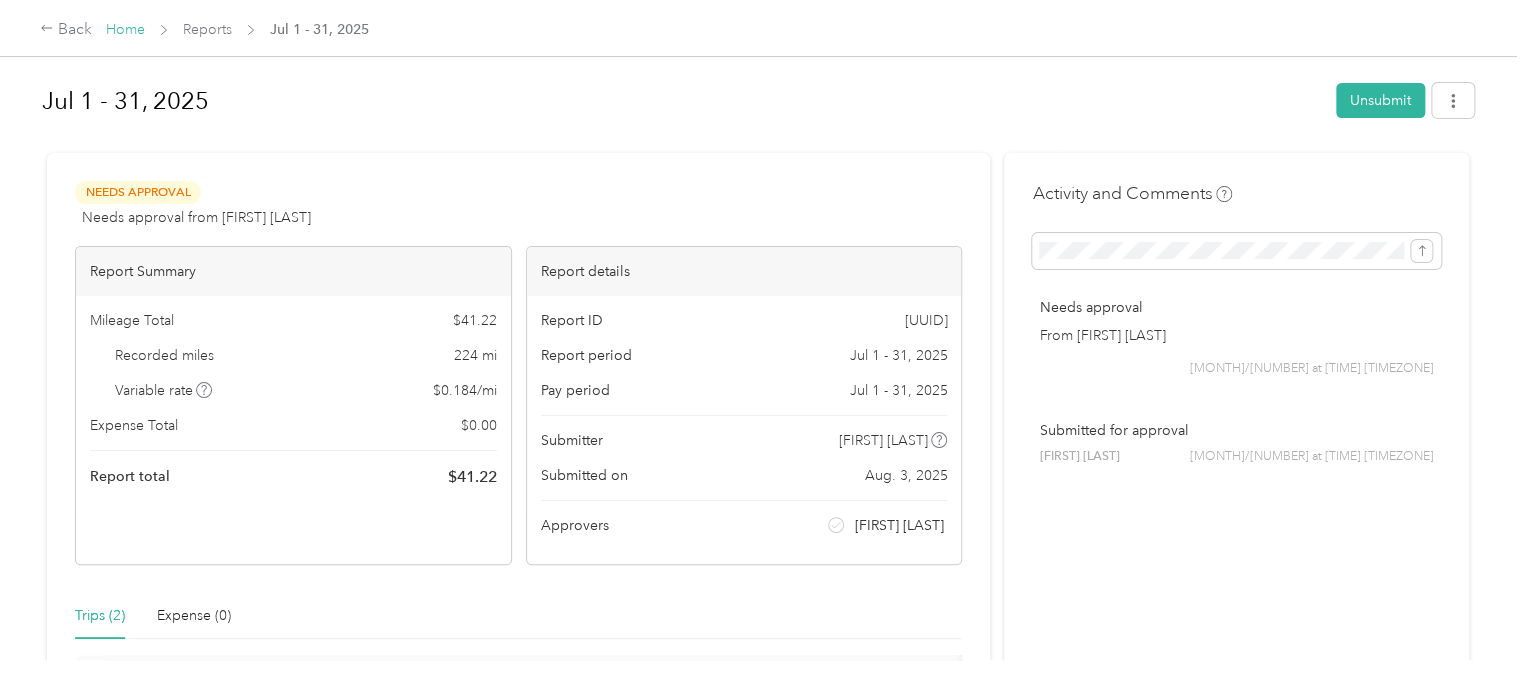 click on "Home" at bounding box center [125, 29] 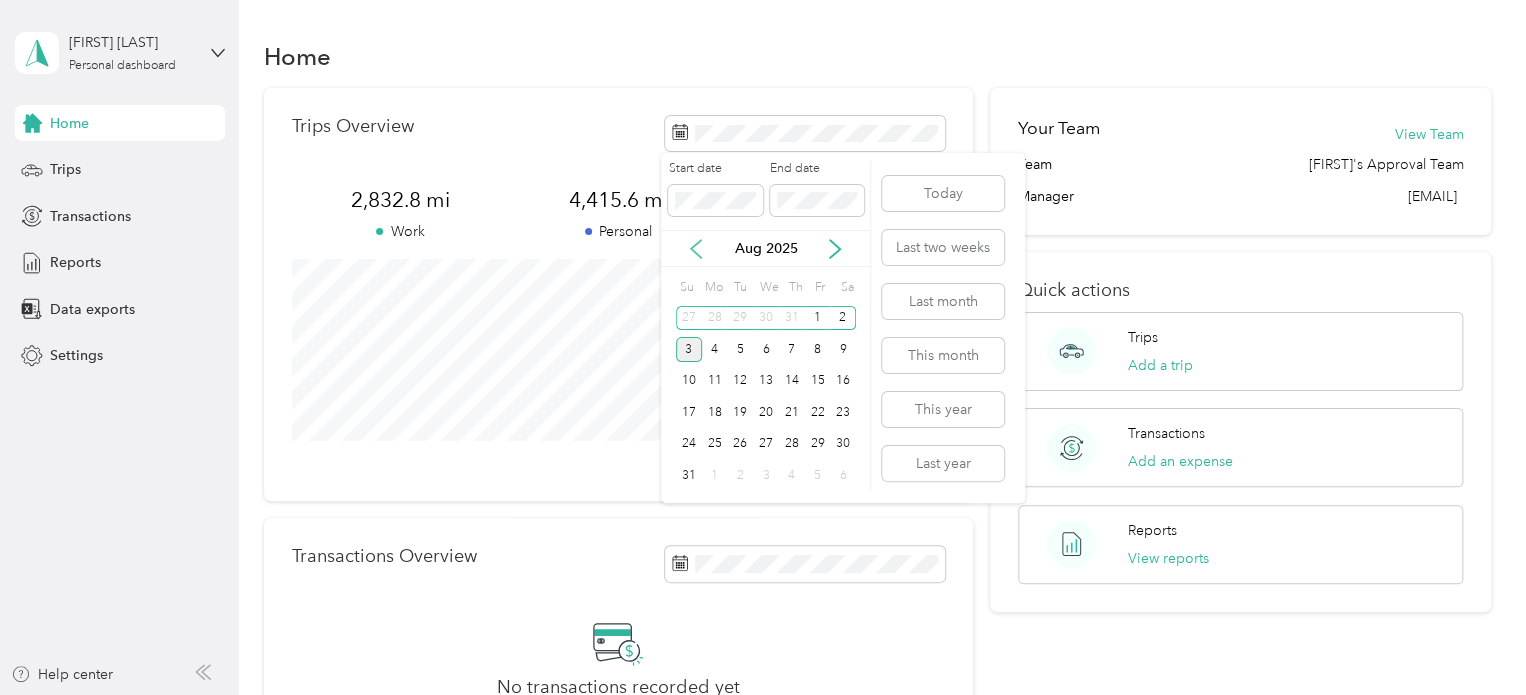 click 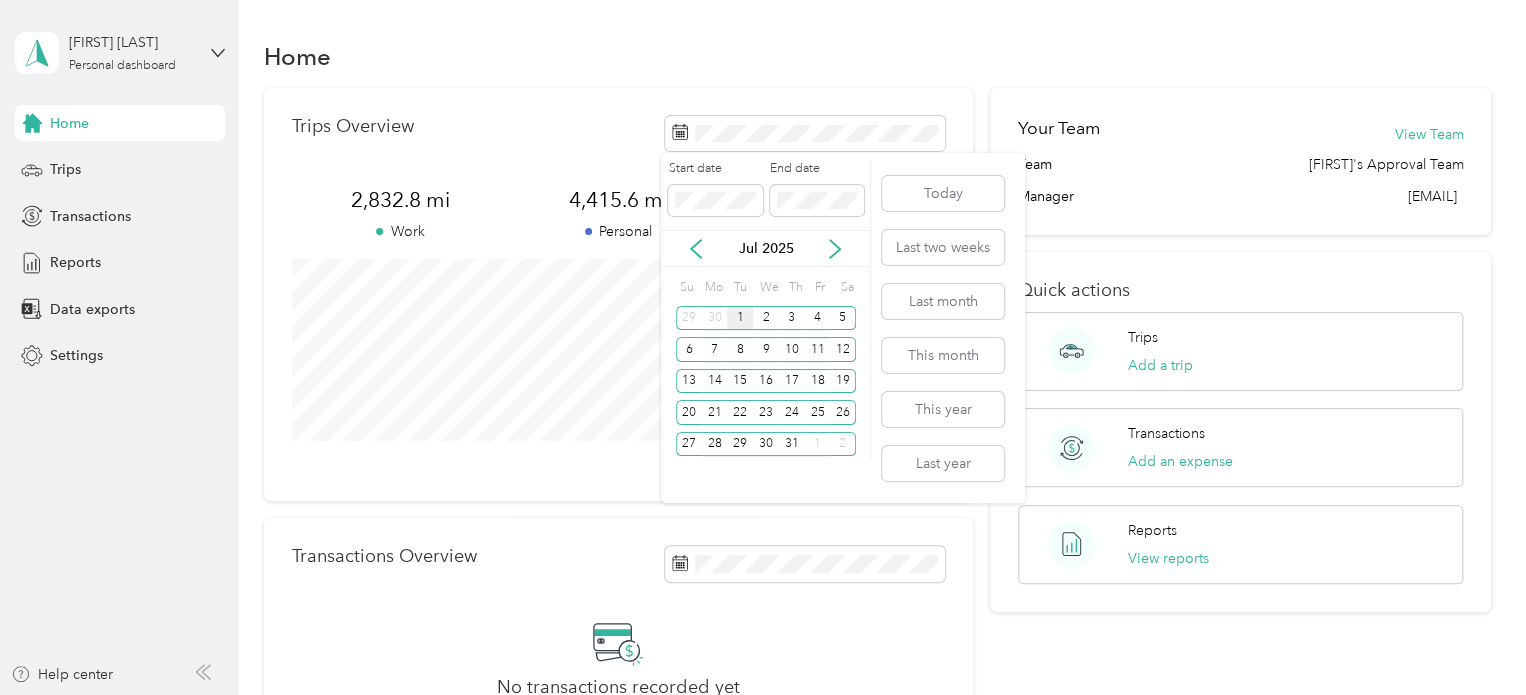 click on "1" at bounding box center (740, 318) 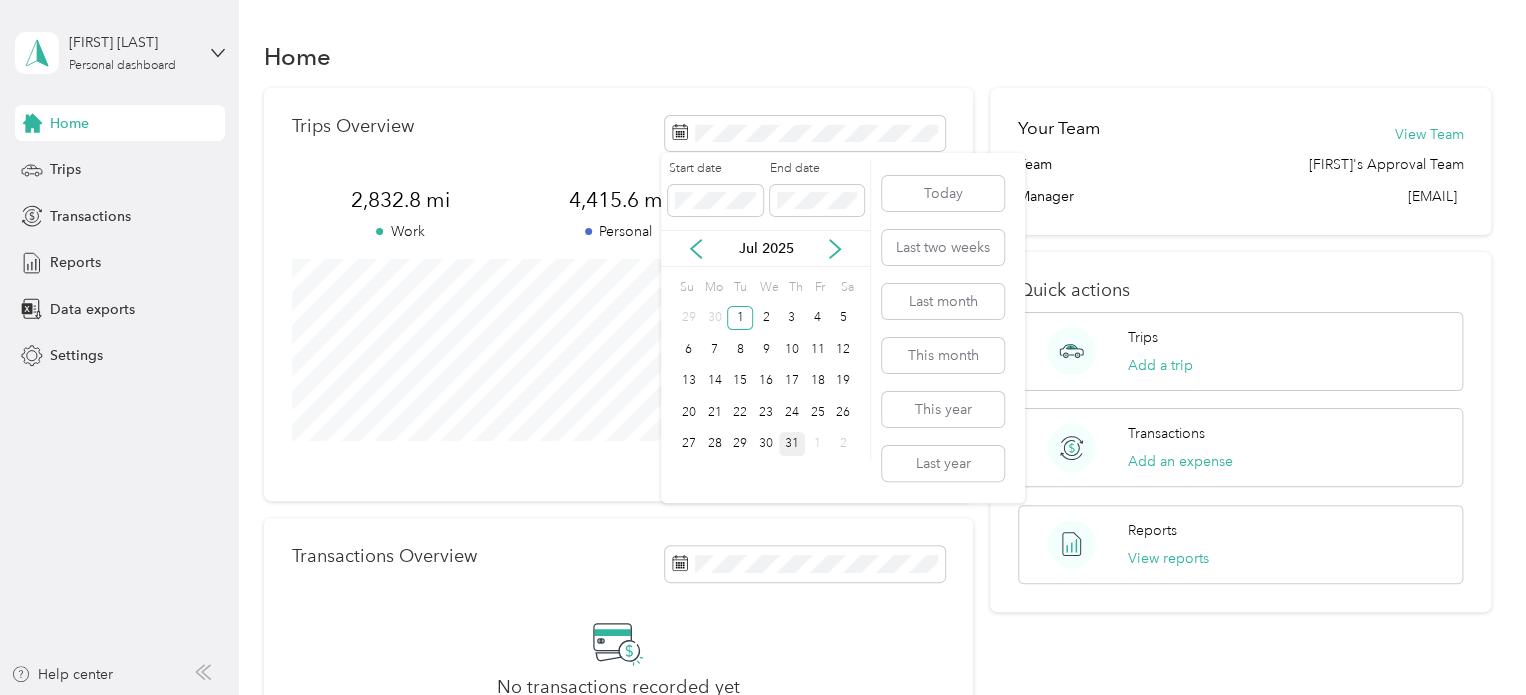 click on "31" at bounding box center [792, 444] 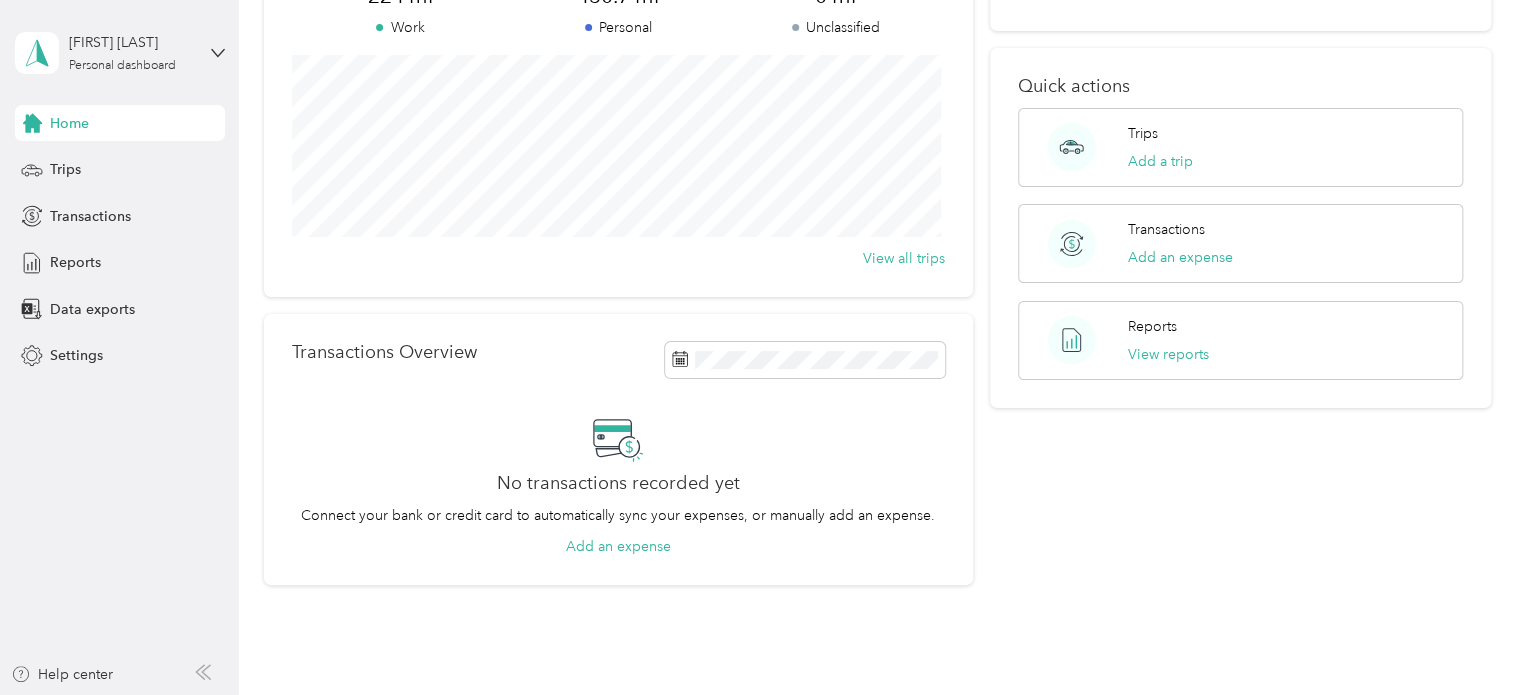 scroll, scrollTop: 0, scrollLeft: 0, axis: both 